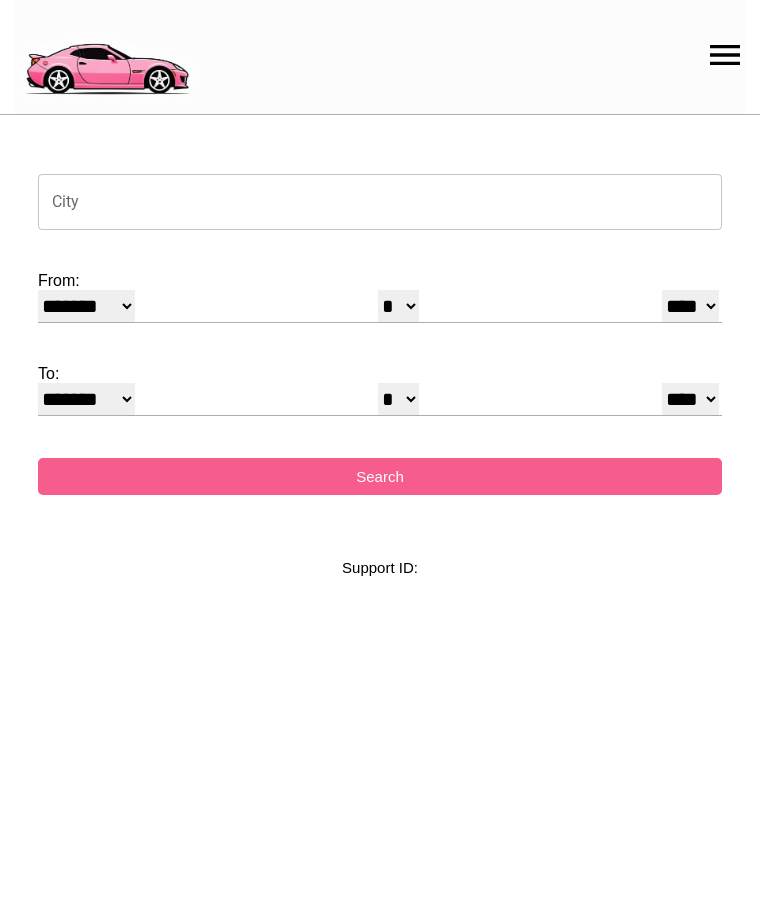 select on "*" 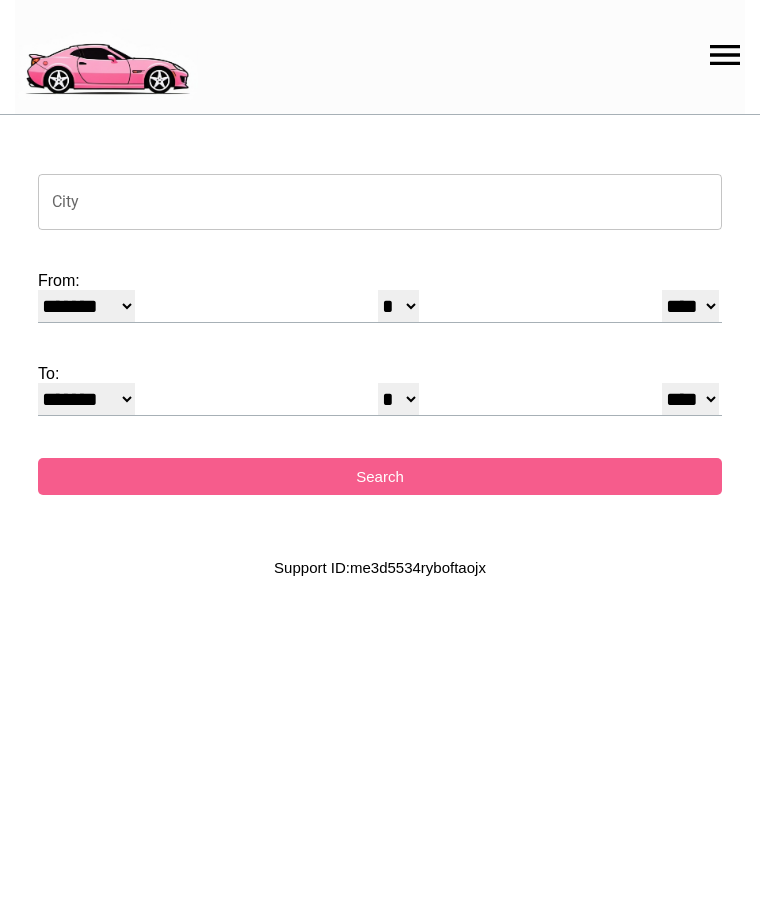 scroll, scrollTop: 0, scrollLeft: 0, axis: both 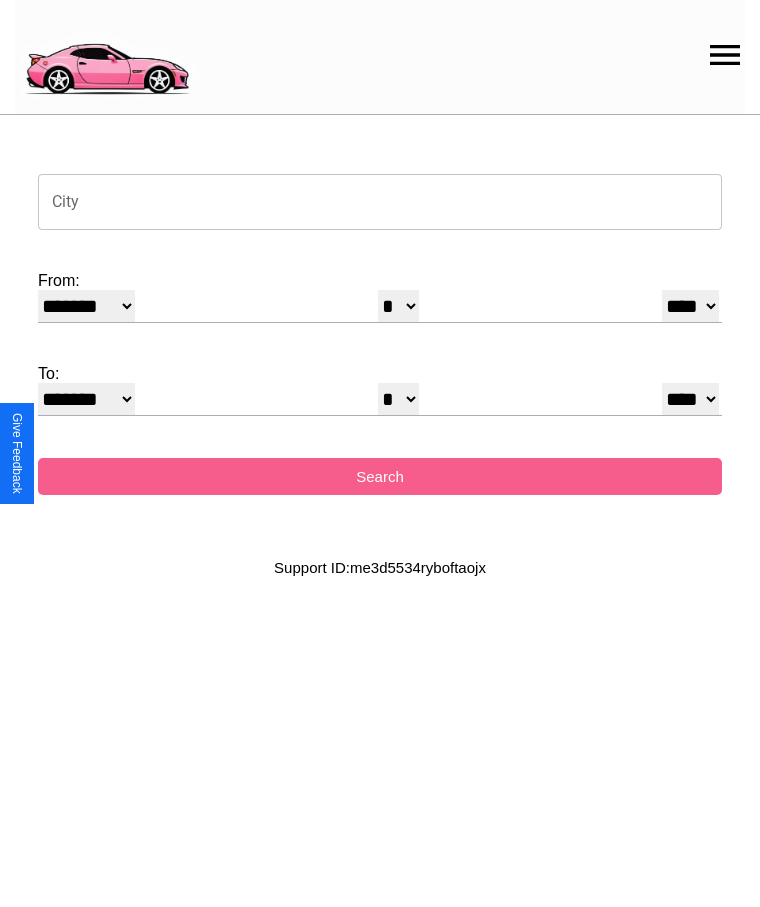 click 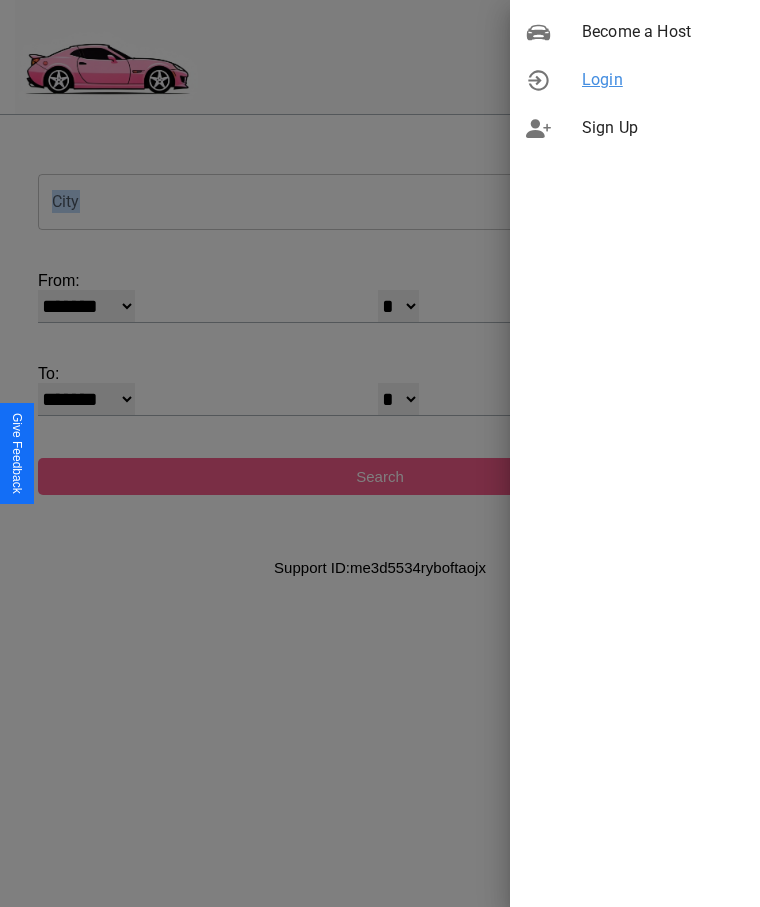 click on "Login" at bounding box center (663, 80) 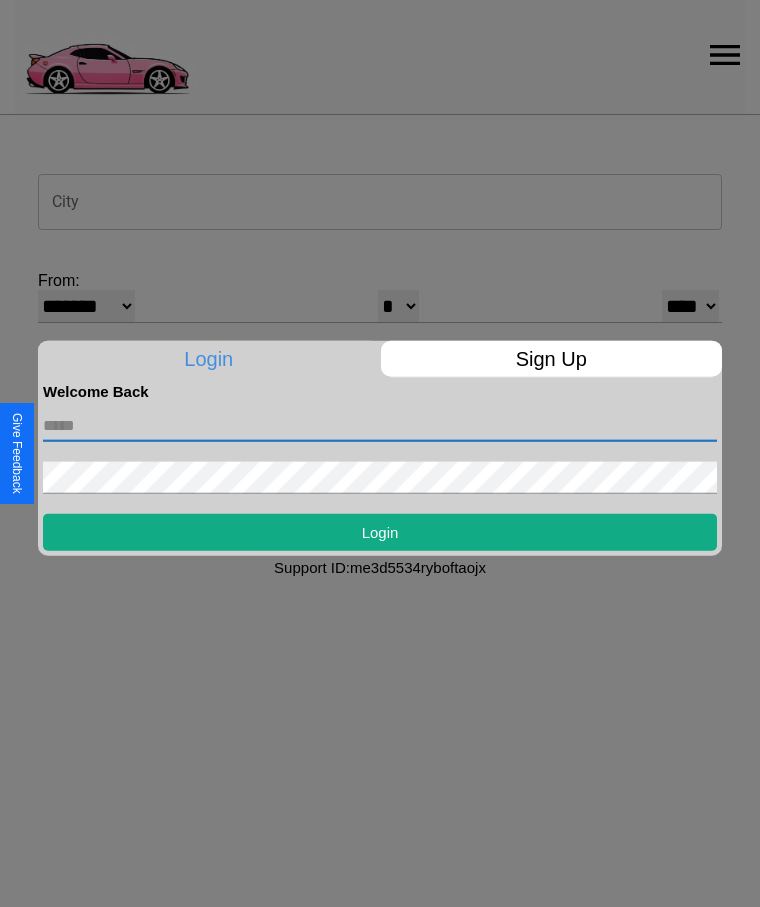 click at bounding box center (380, 425) 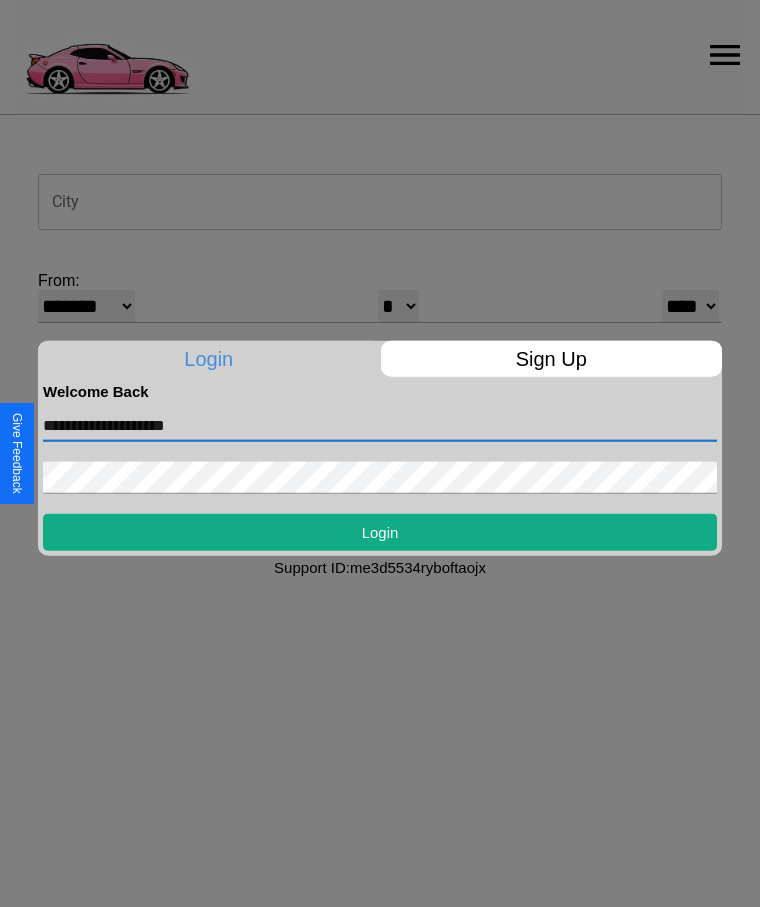 type on "**********" 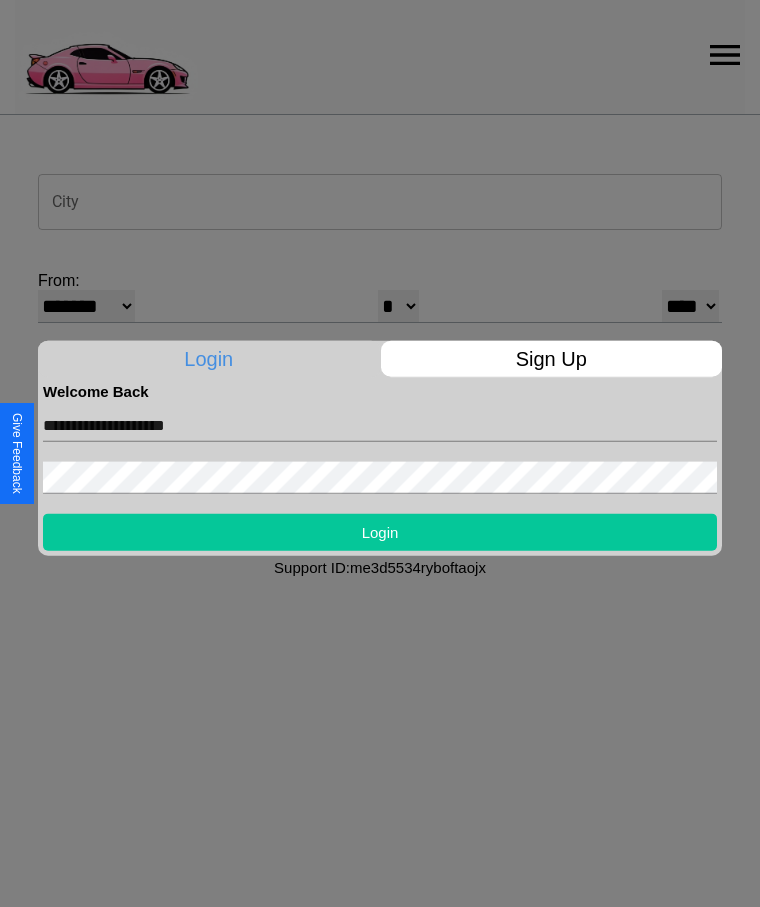 click on "Login" at bounding box center [380, 531] 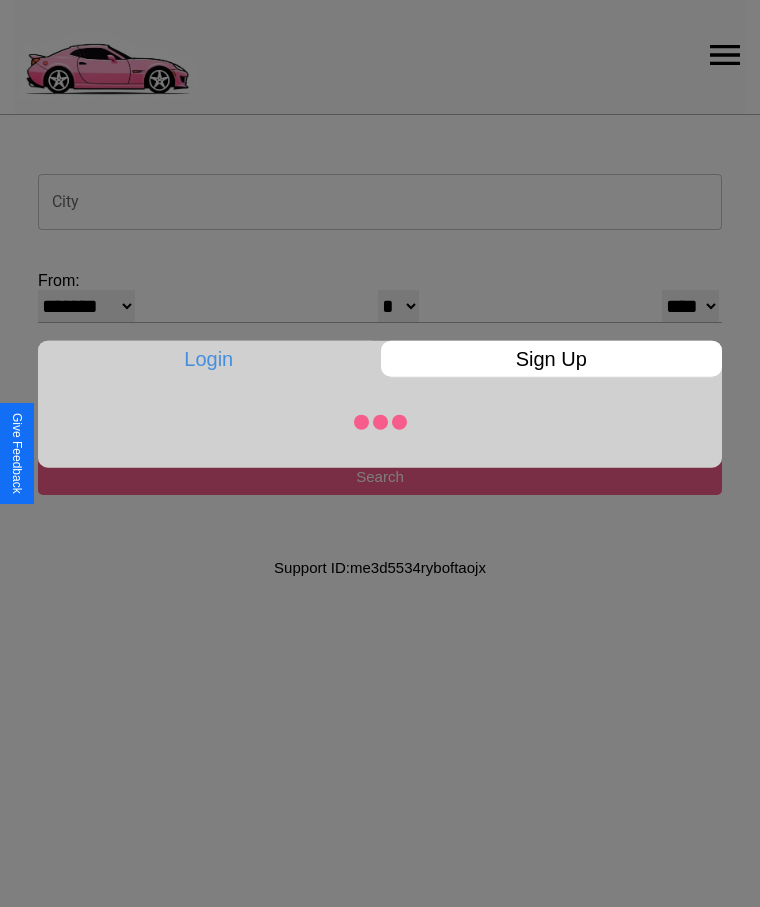 select on "*" 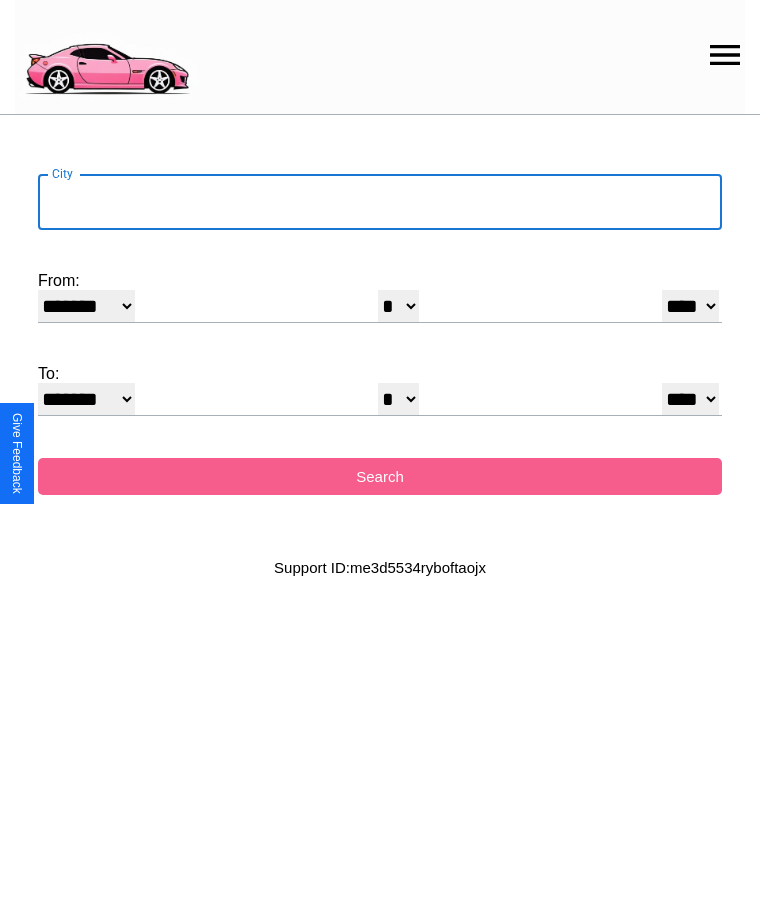 click on "City" at bounding box center (380, 202) 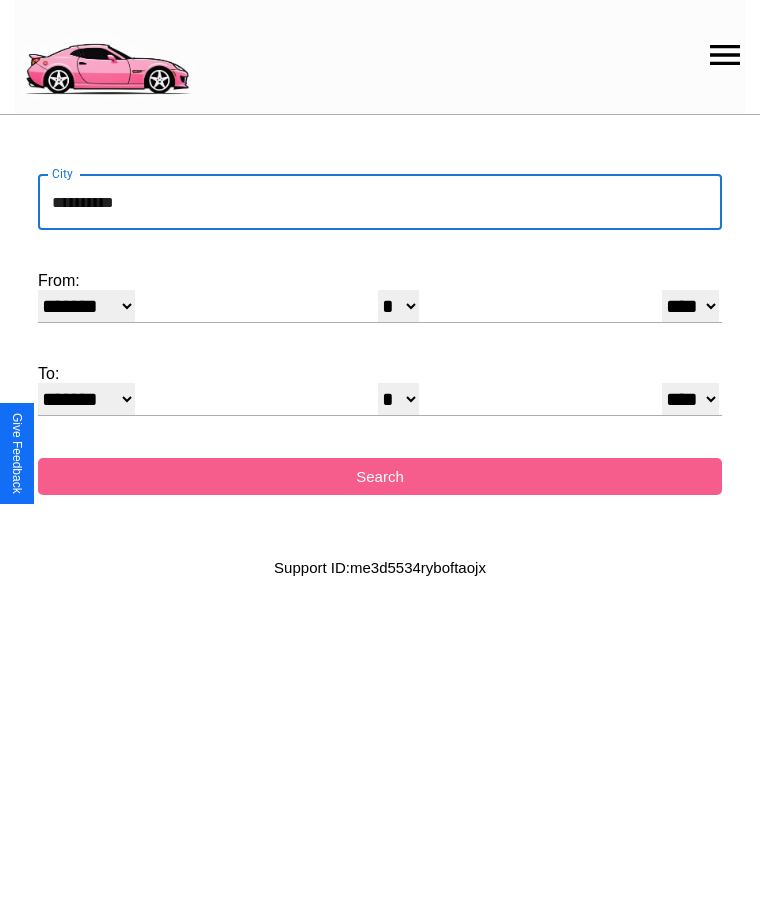 type on "**********" 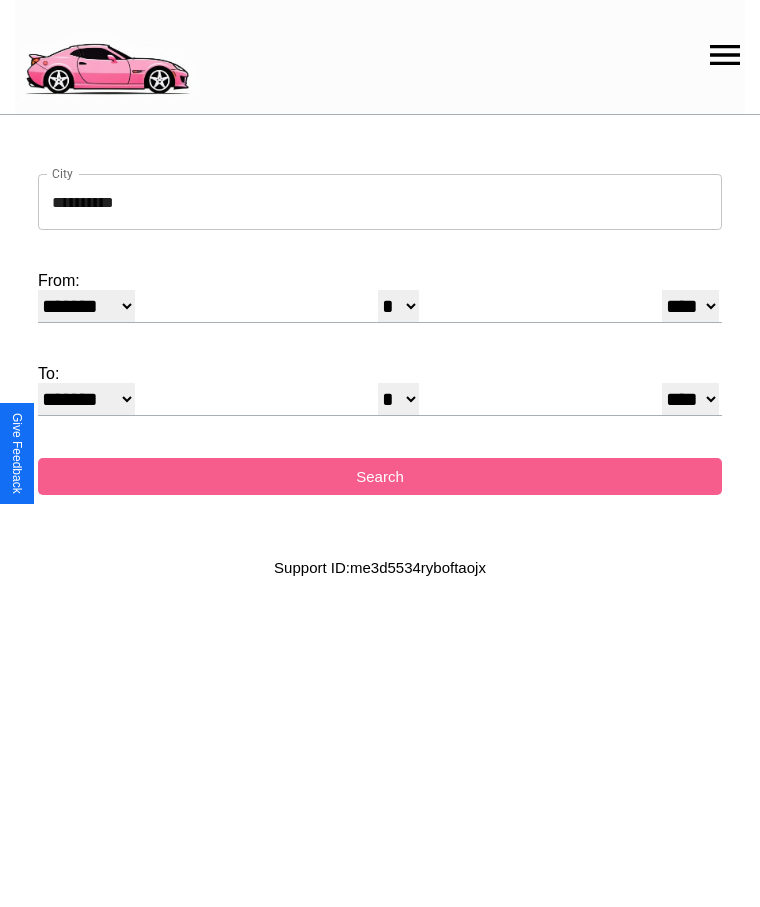 click on "******* ******** ***** ***** *** **** **** ****** ********* ******* ******** ********" at bounding box center (86, 306) 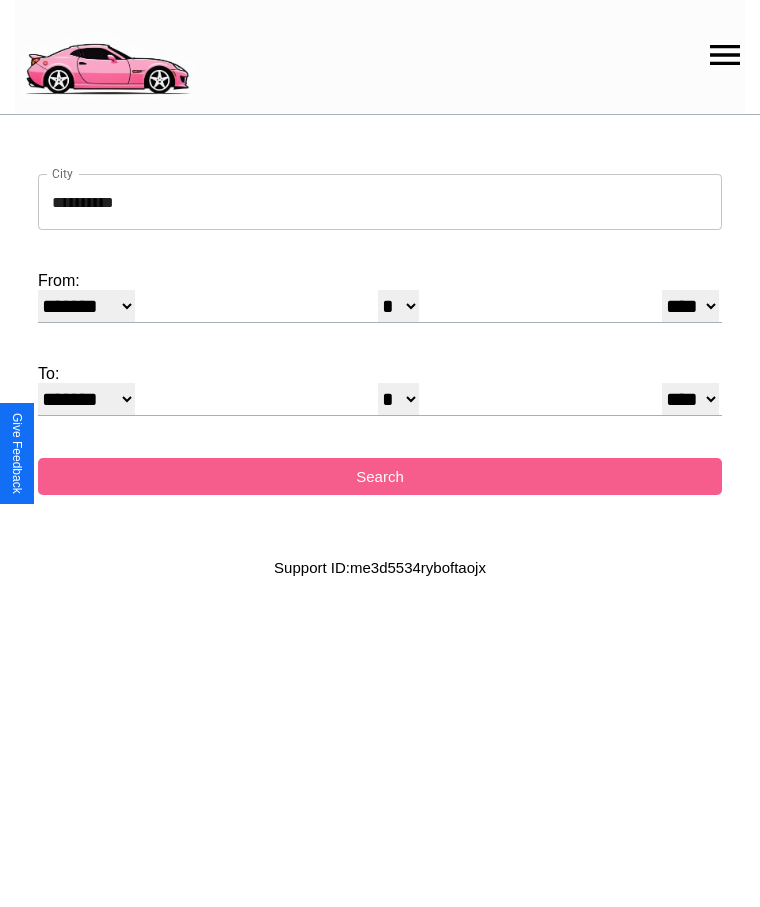 select on "*" 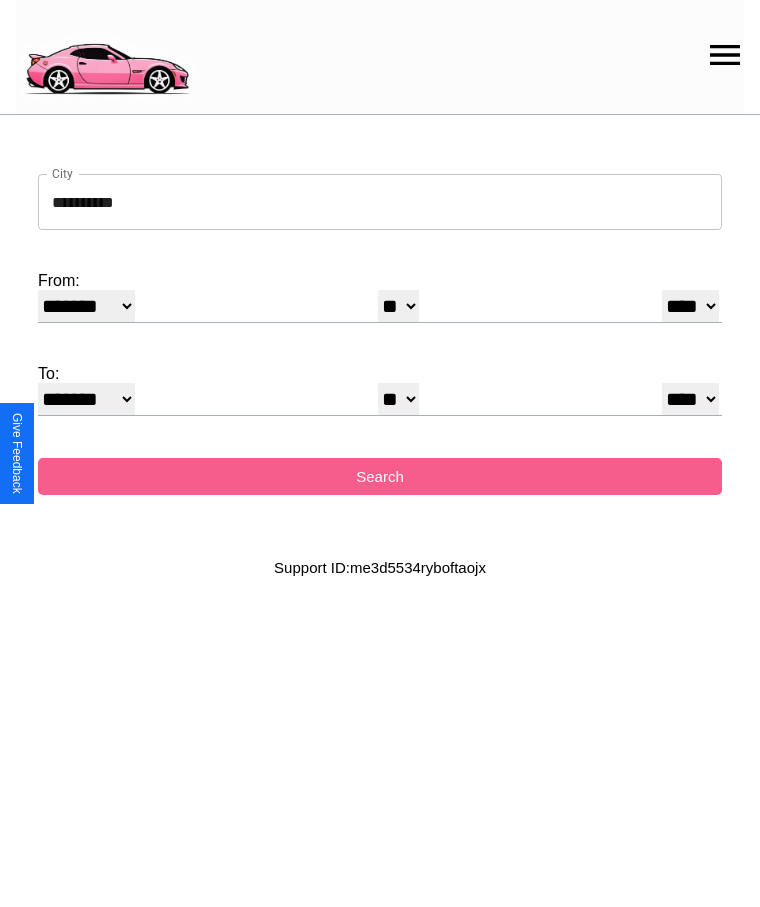 click on "* * * * * * * * * ** ** ** ** ** ** ** ** ** ** ** ** ** ** ** ** ** ** ** ** **" at bounding box center (398, 399) 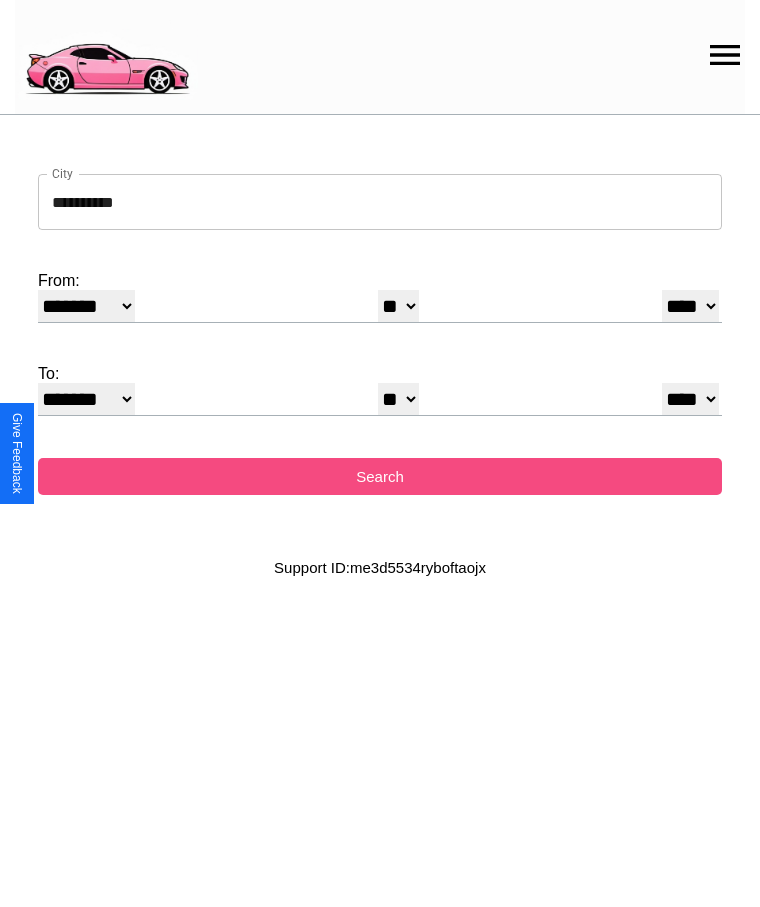 click on "Search" at bounding box center [380, 476] 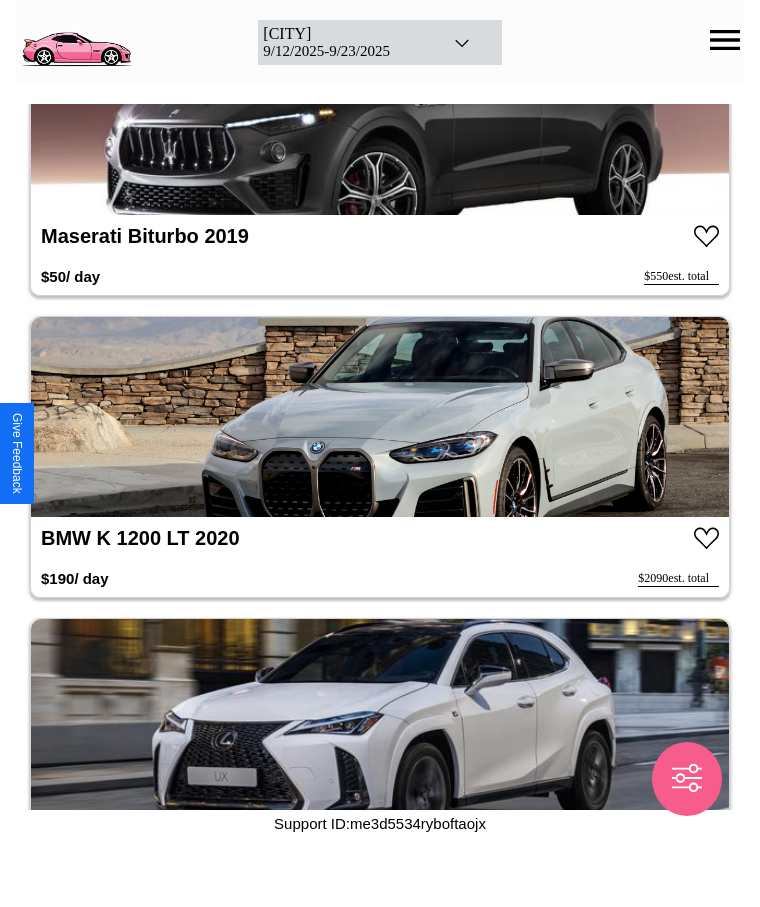 scroll, scrollTop: 422, scrollLeft: 0, axis: vertical 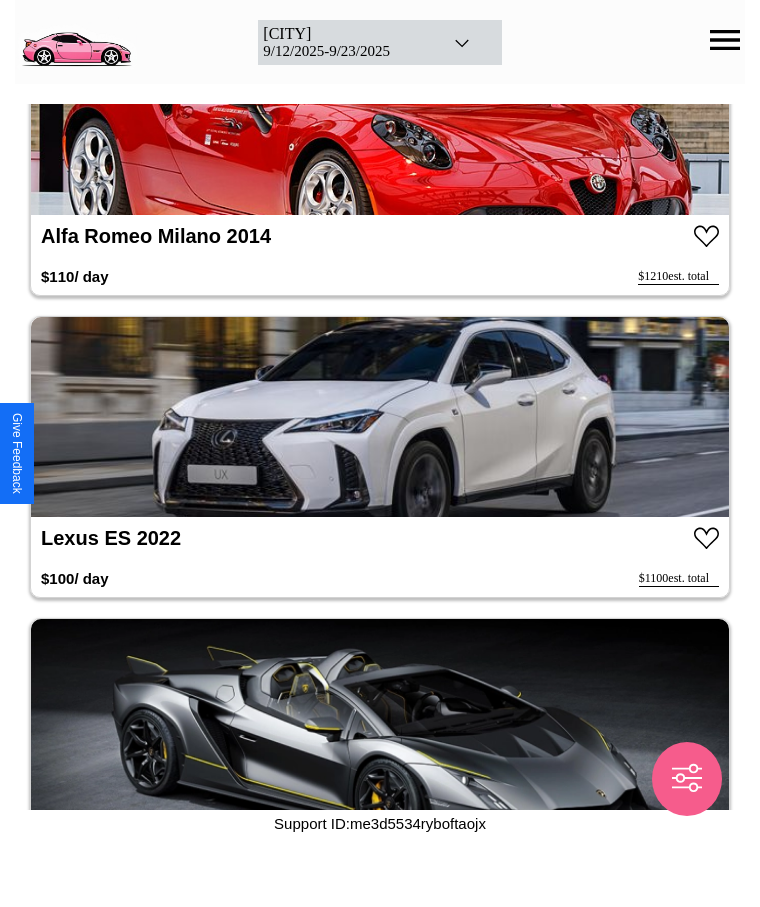 click at bounding box center [380, 417] 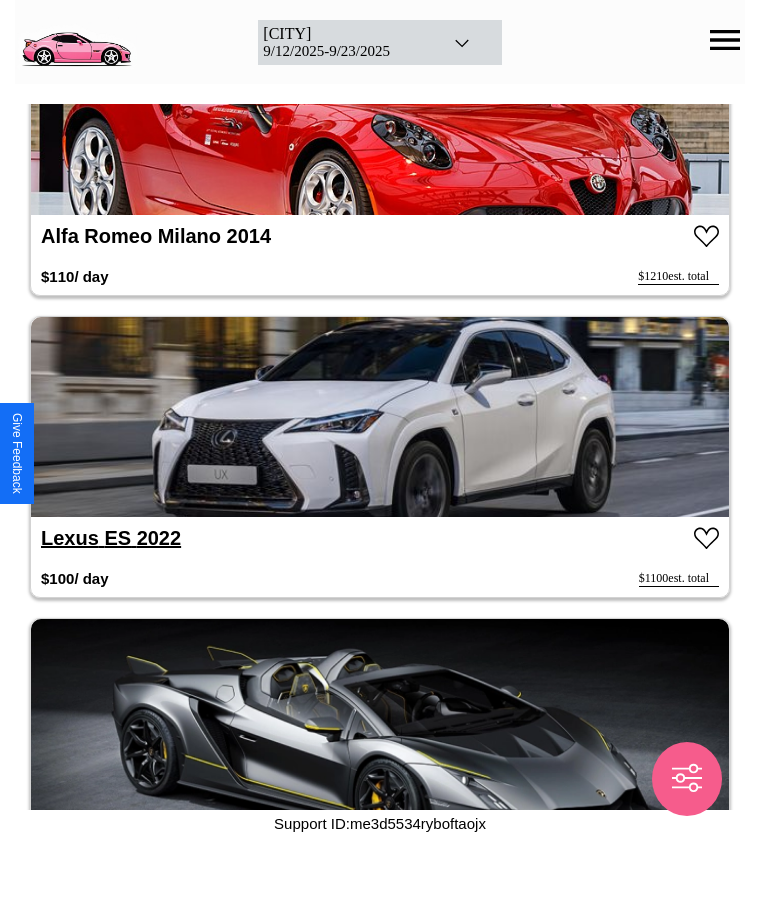 click on "Lexus   ES   2022" at bounding box center (111, 538) 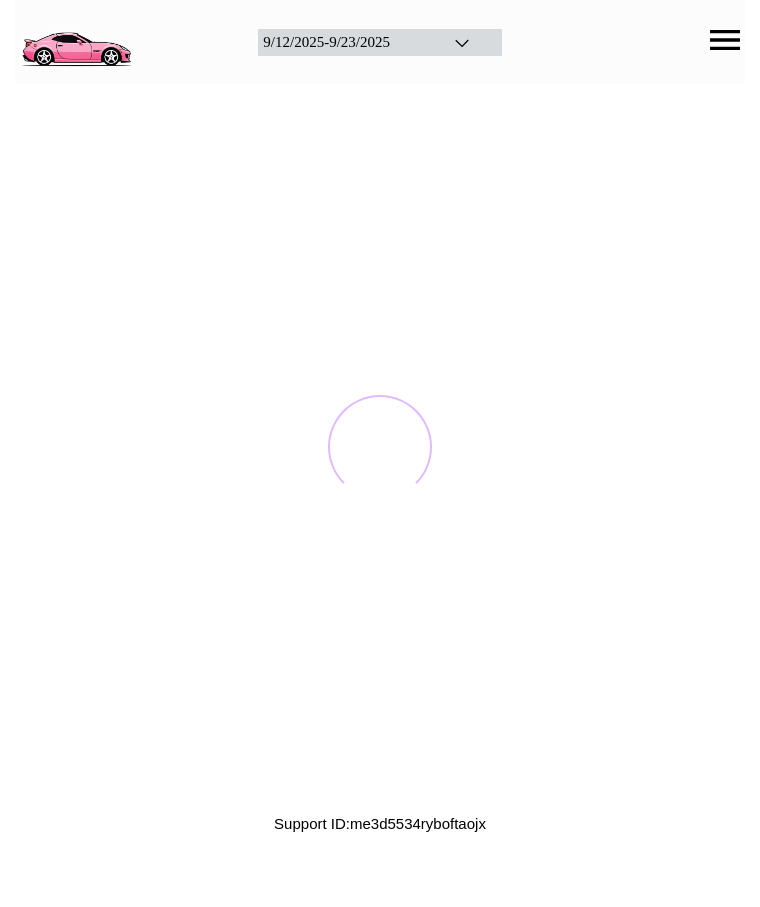 scroll, scrollTop: 0, scrollLeft: 0, axis: both 